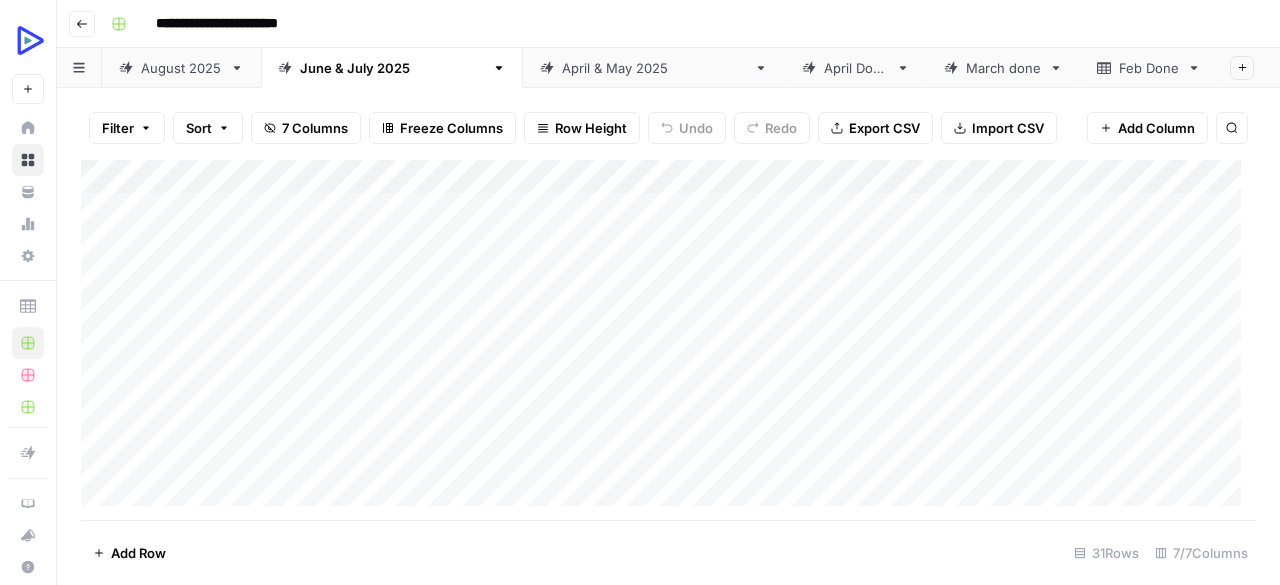 scroll, scrollTop: 0, scrollLeft: 0, axis: both 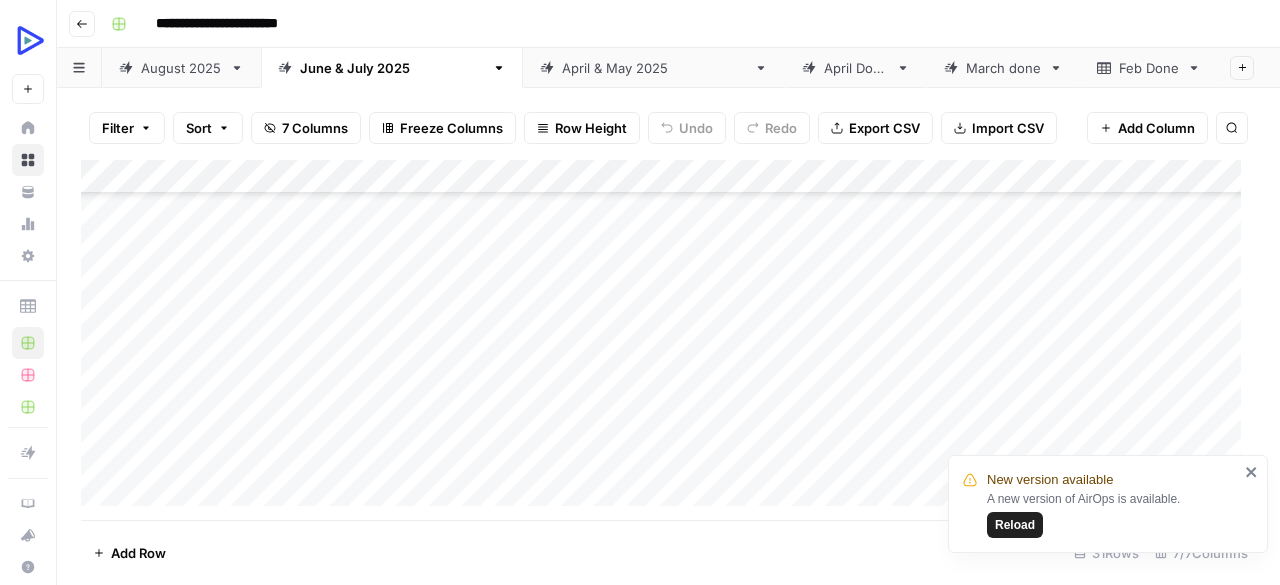 click on "Reload" at bounding box center [1015, 525] 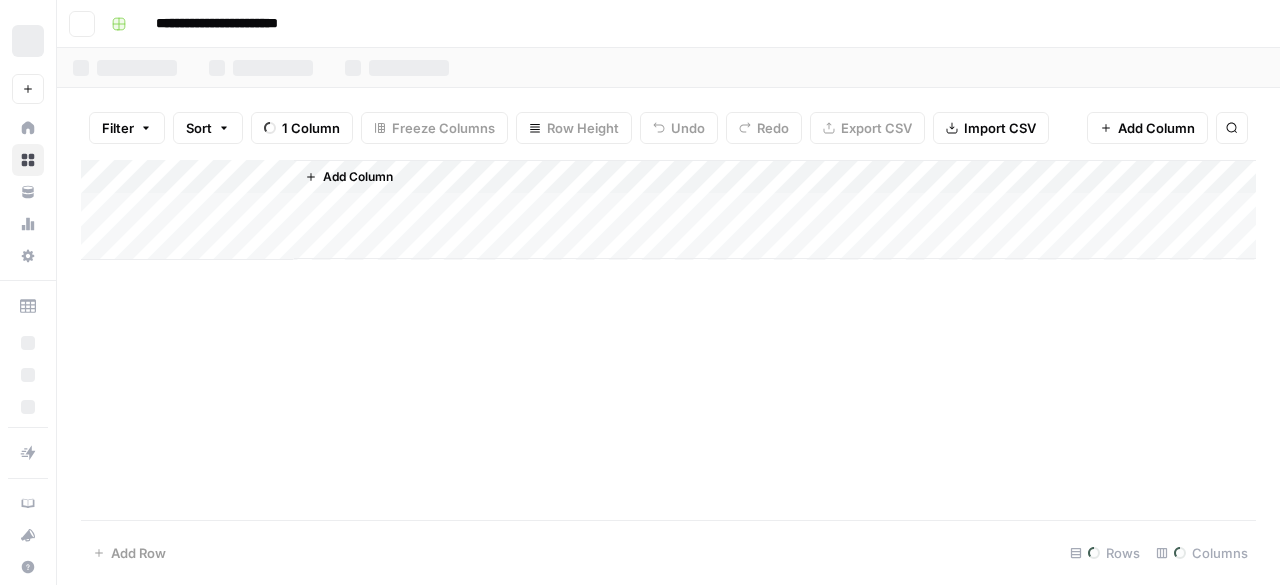 scroll, scrollTop: 0, scrollLeft: 0, axis: both 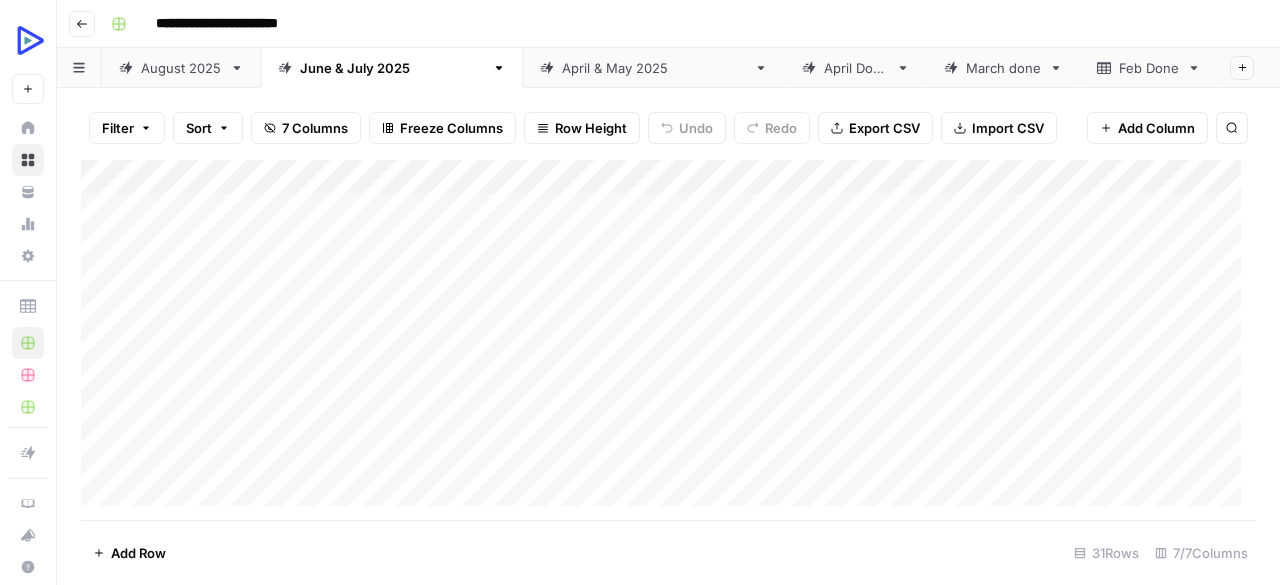 click on "[MONTH] & [MONTH] [YEAR]" at bounding box center [392, 68] 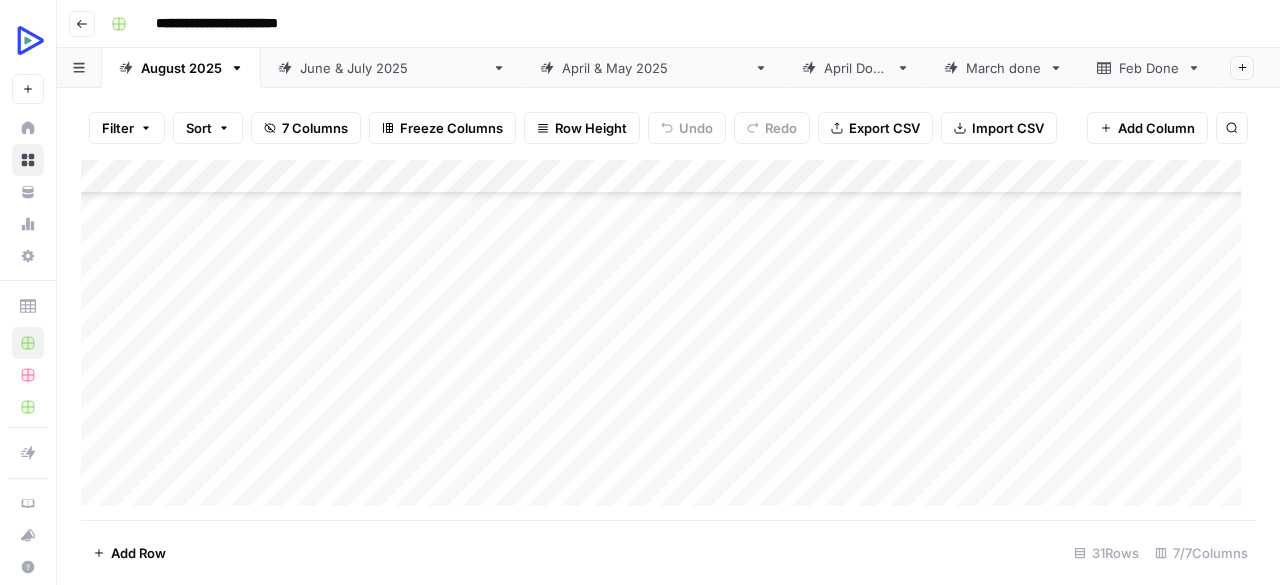 scroll, scrollTop: 746, scrollLeft: 0, axis: vertical 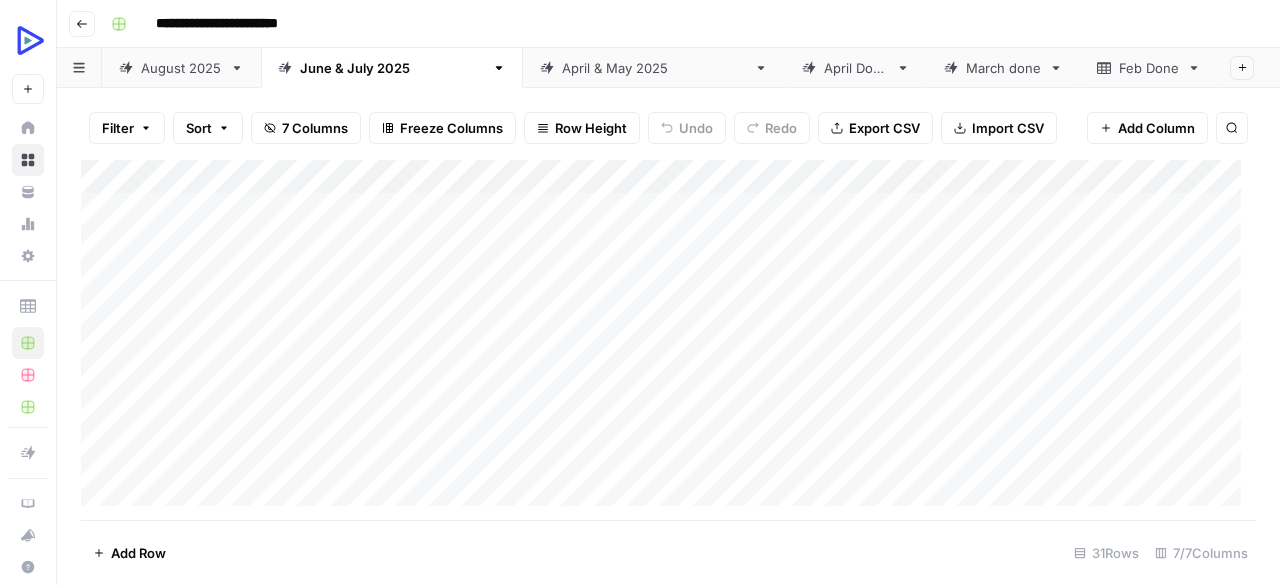 click on "August 2025" at bounding box center (181, 68) 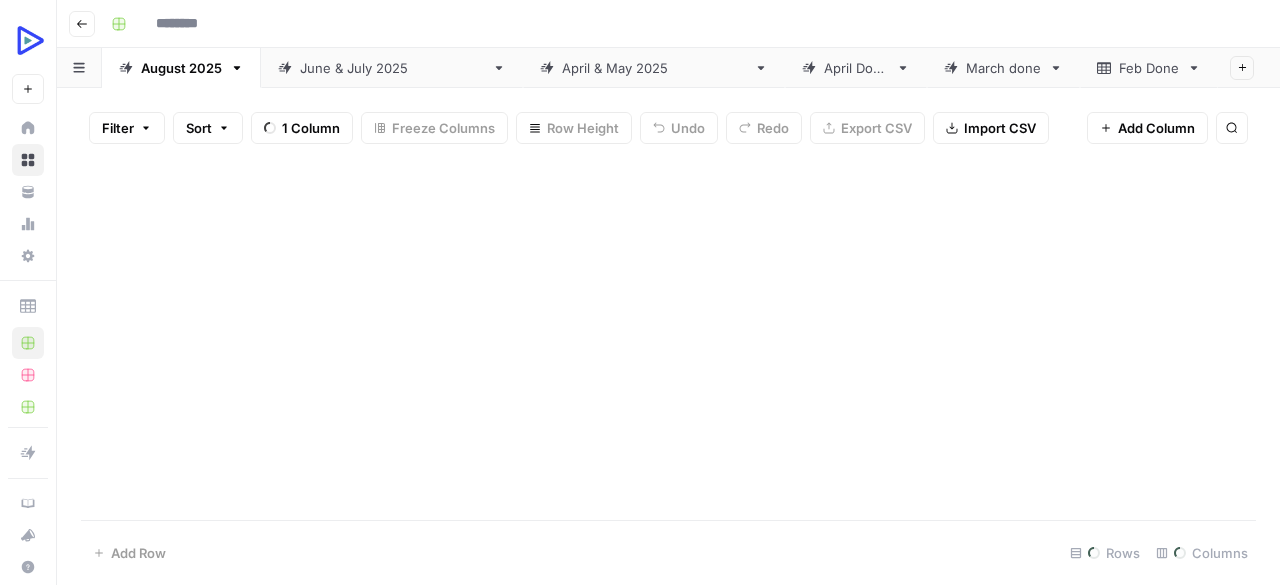 type on "**********" 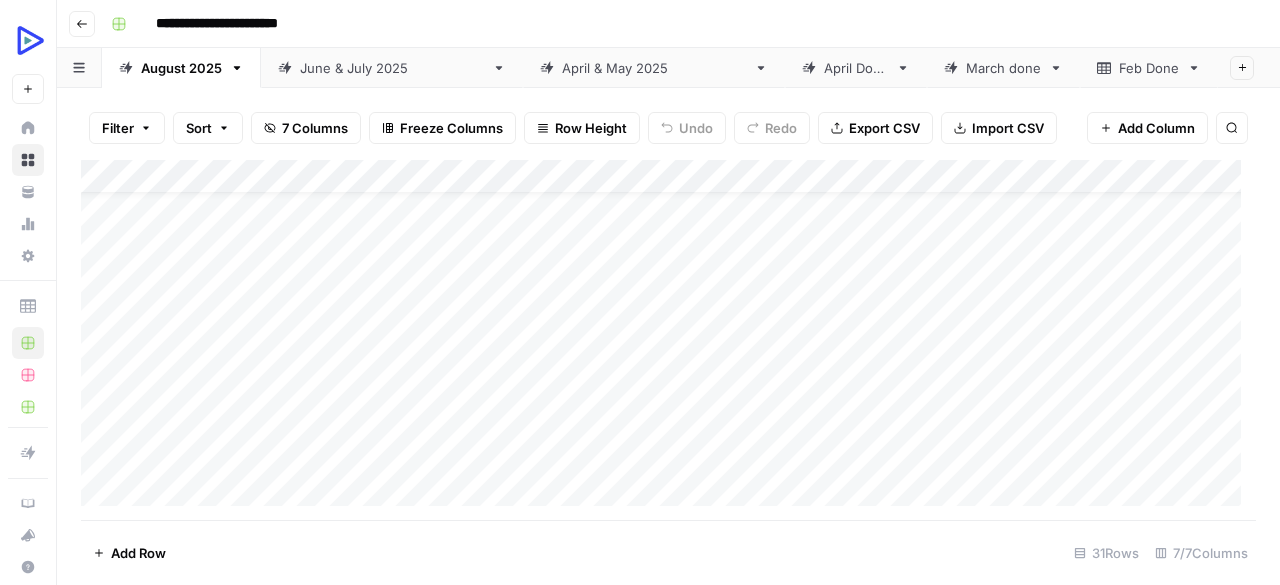 scroll, scrollTop: 57, scrollLeft: 0, axis: vertical 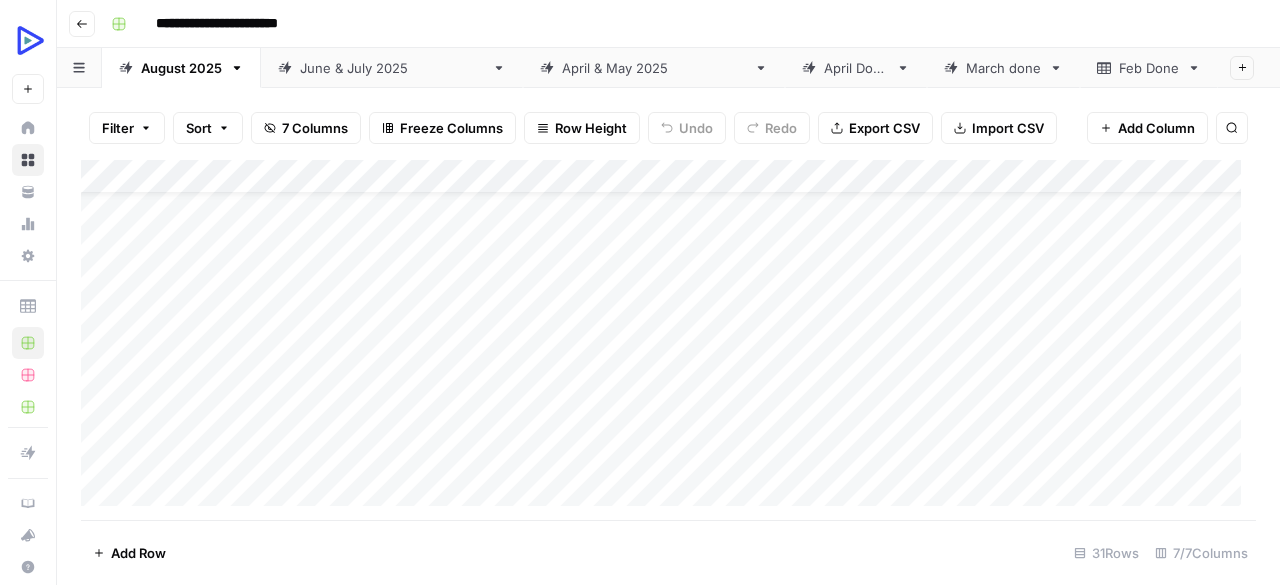 click on "Add Column" at bounding box center [668, 340] 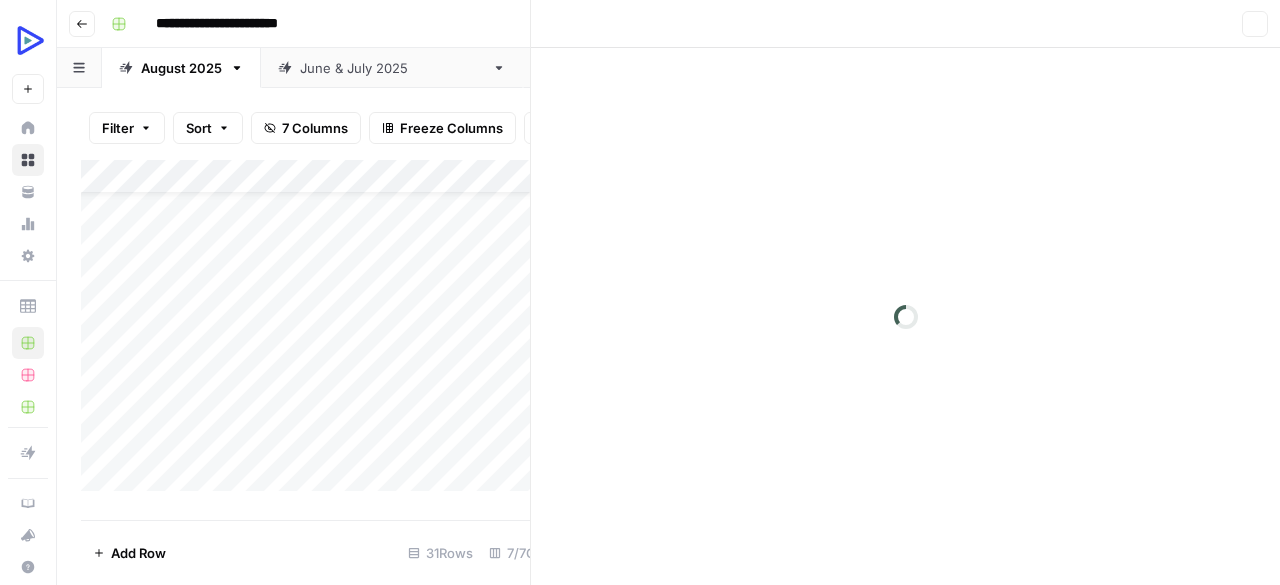 click at bounding box center [343, 287] 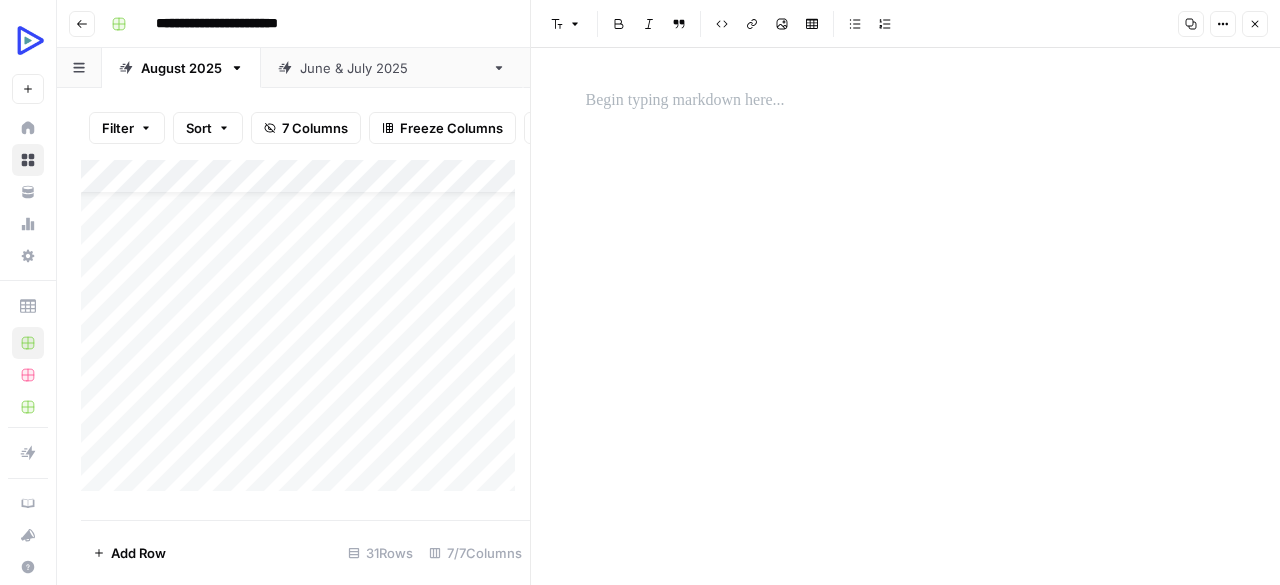 click at bounding box center (906, 101) 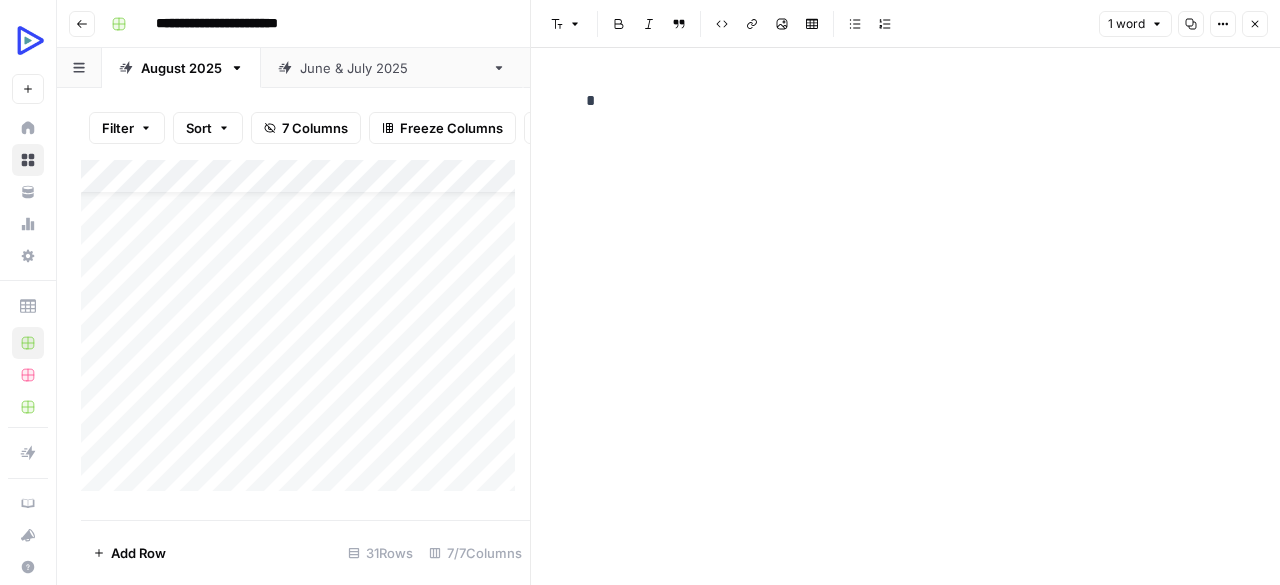 click on "*" at bounding box center (906, 316) 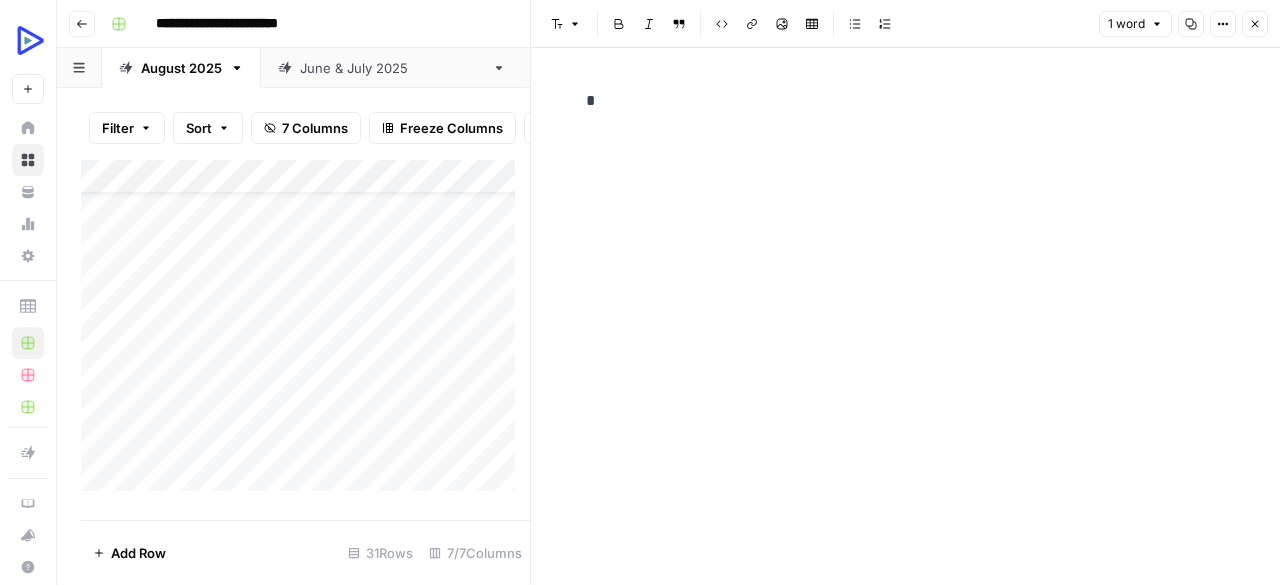 click 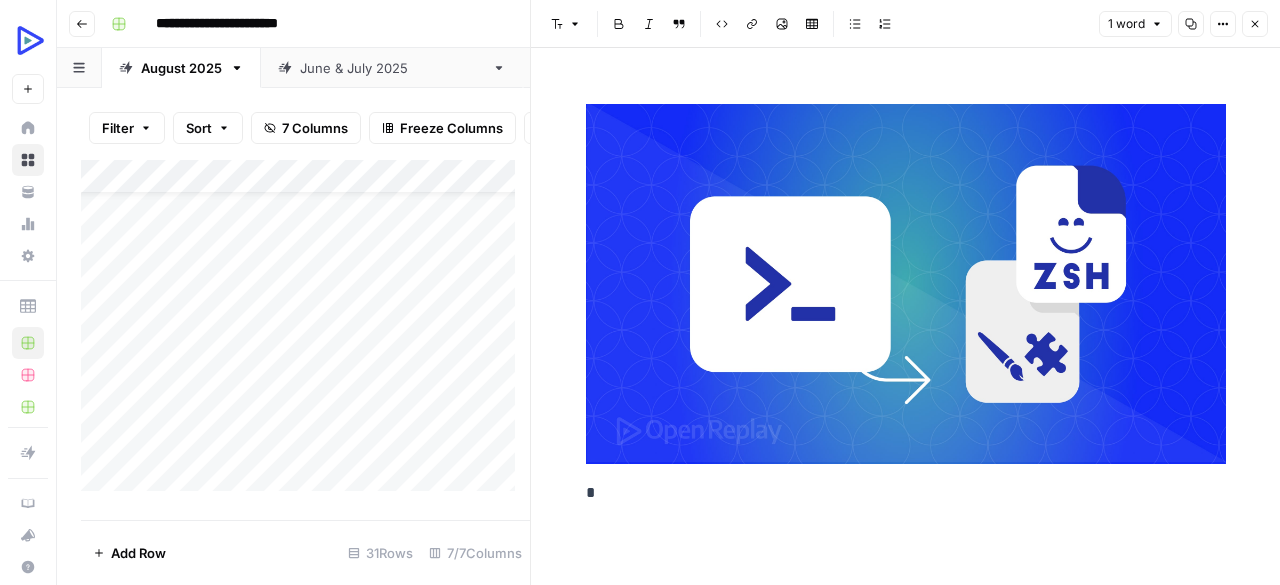 click on "*" at bounding box center [906, 316] 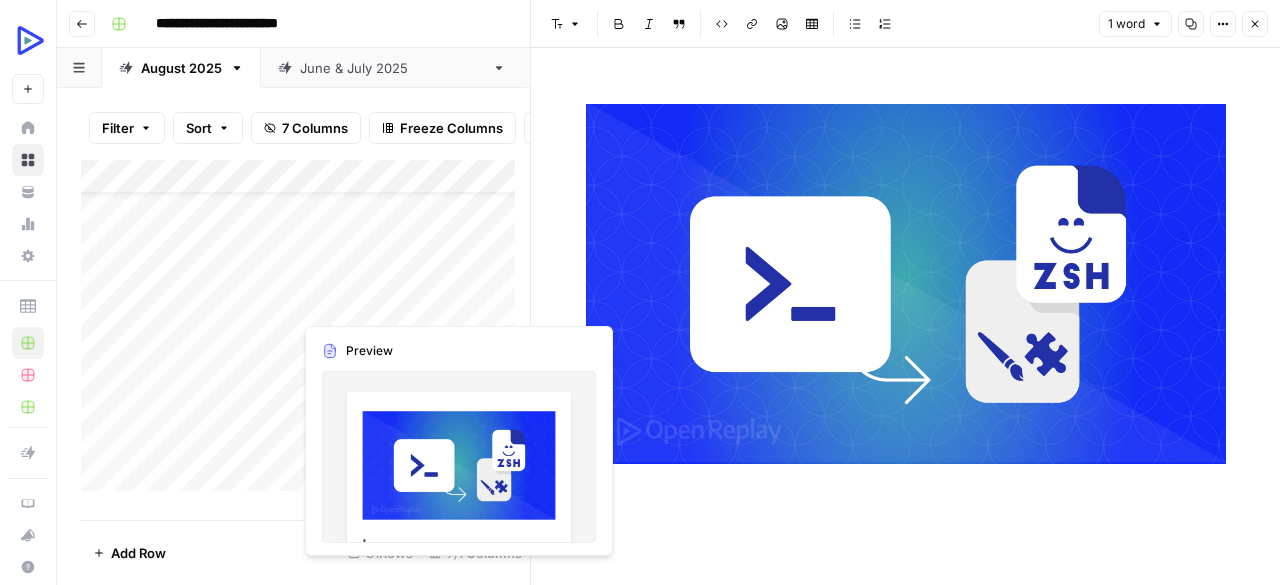 click on "Add Column" at bounding box center (305, 333) 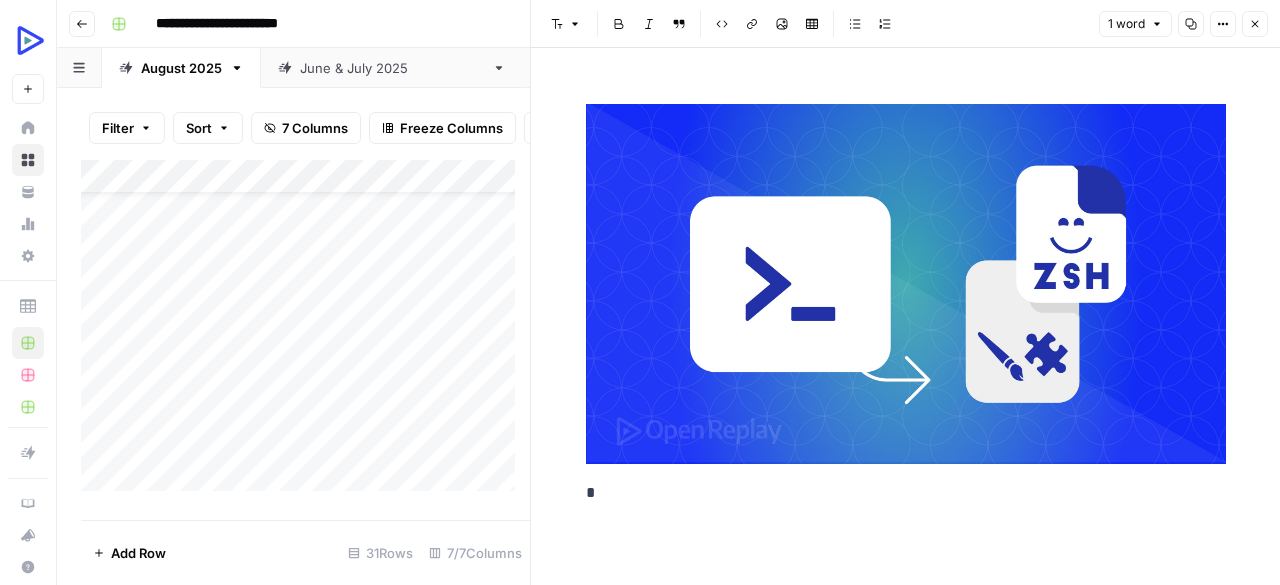 click on "*" at bounding box center [906, 305] 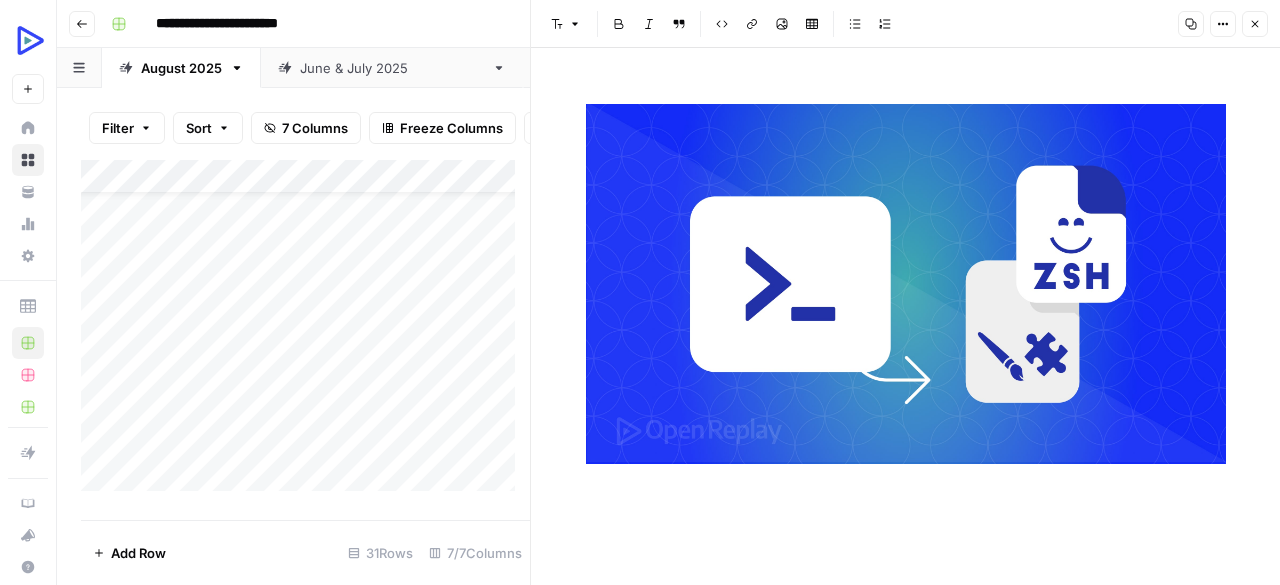 click at bounding box center [906, 297] 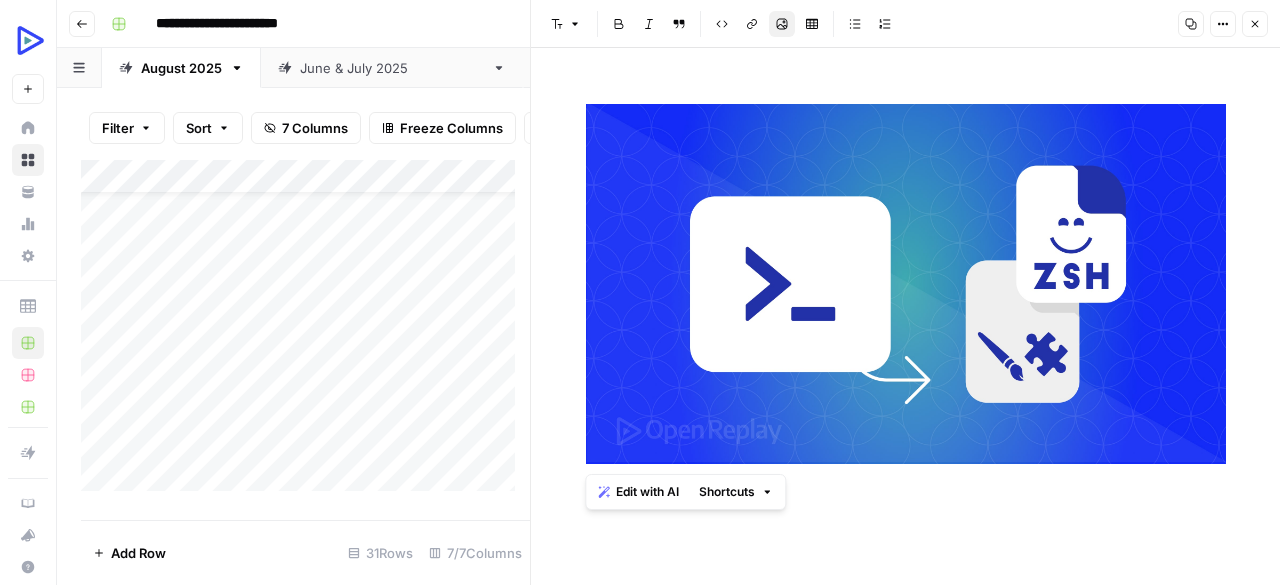 click at bounding box center (906, 297) 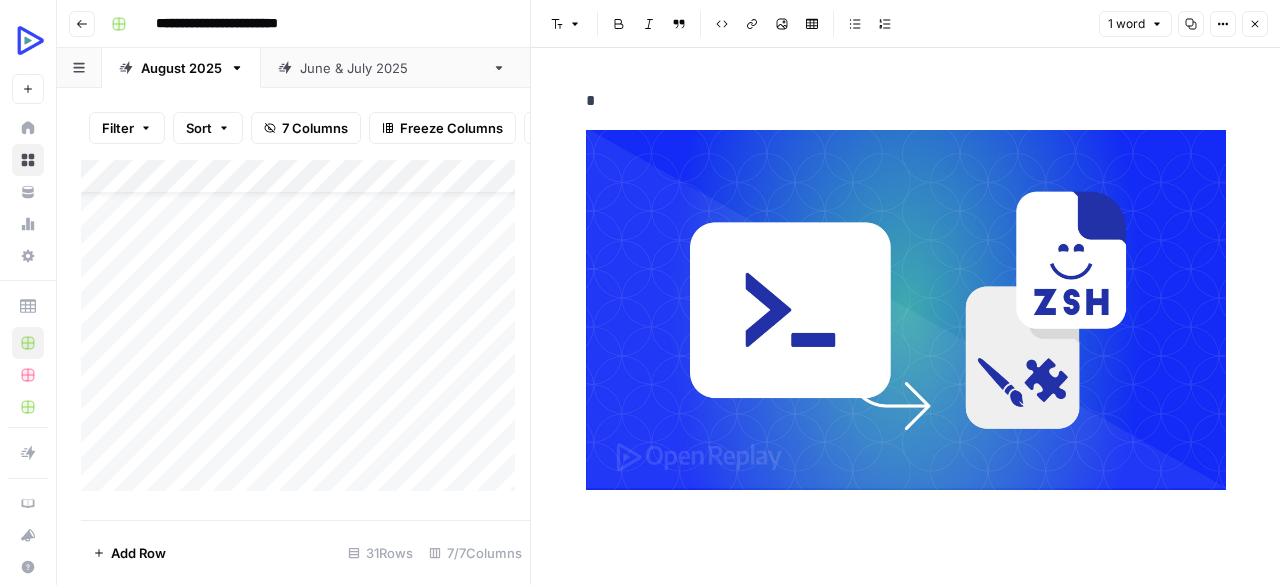 click 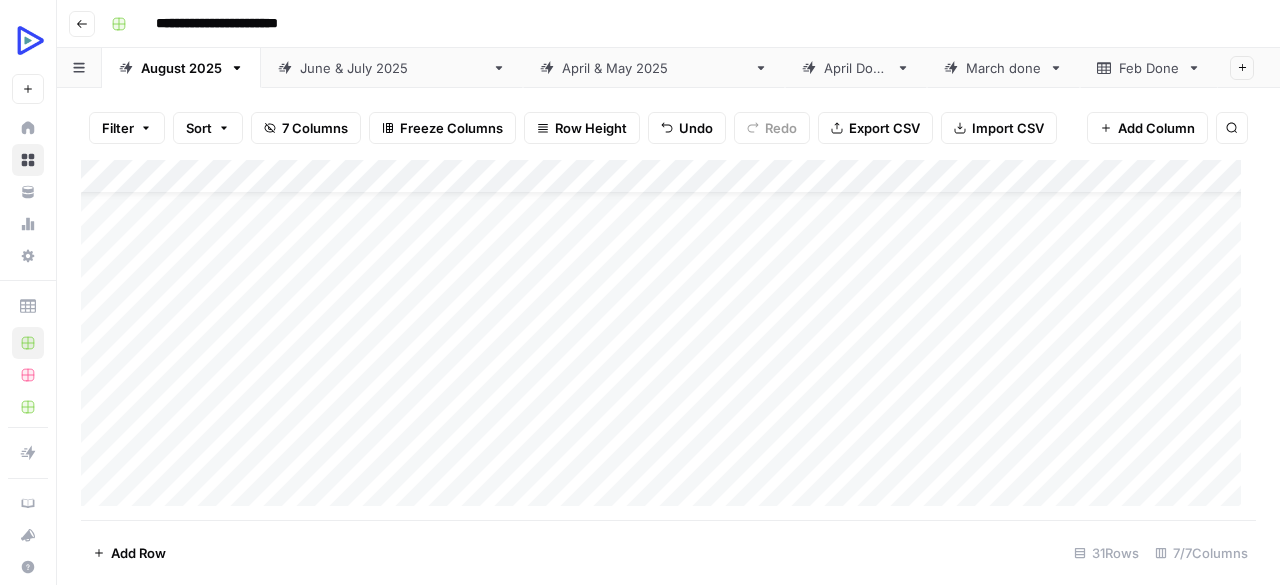 click on "Add Column" at bounding box center [668, 340] 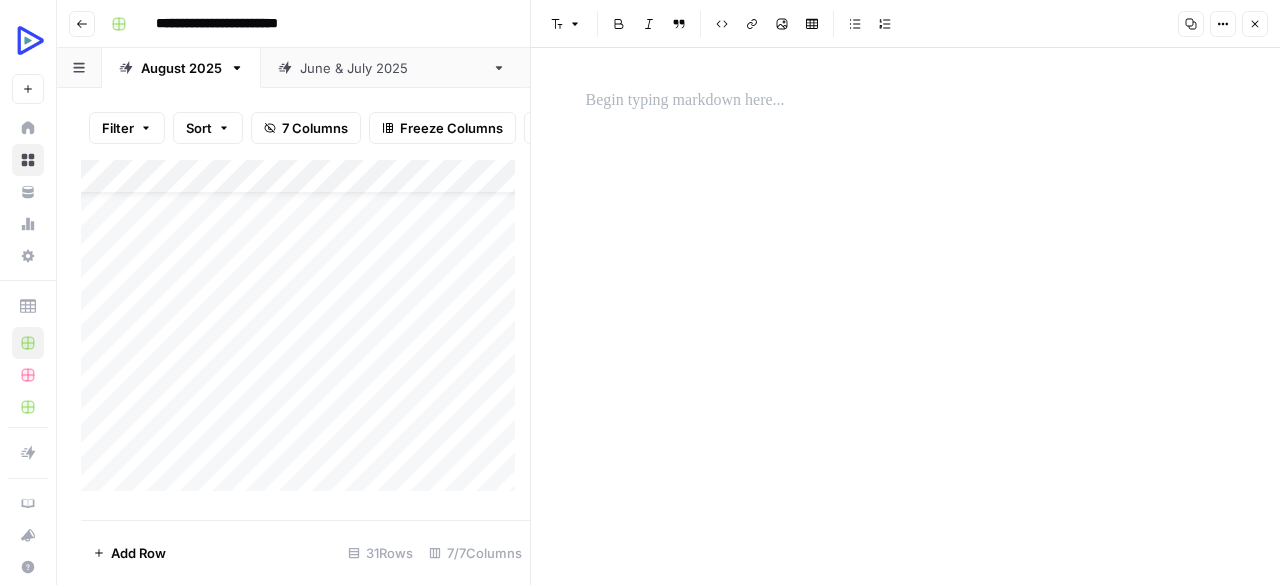 click at bounding box center [906, 101] 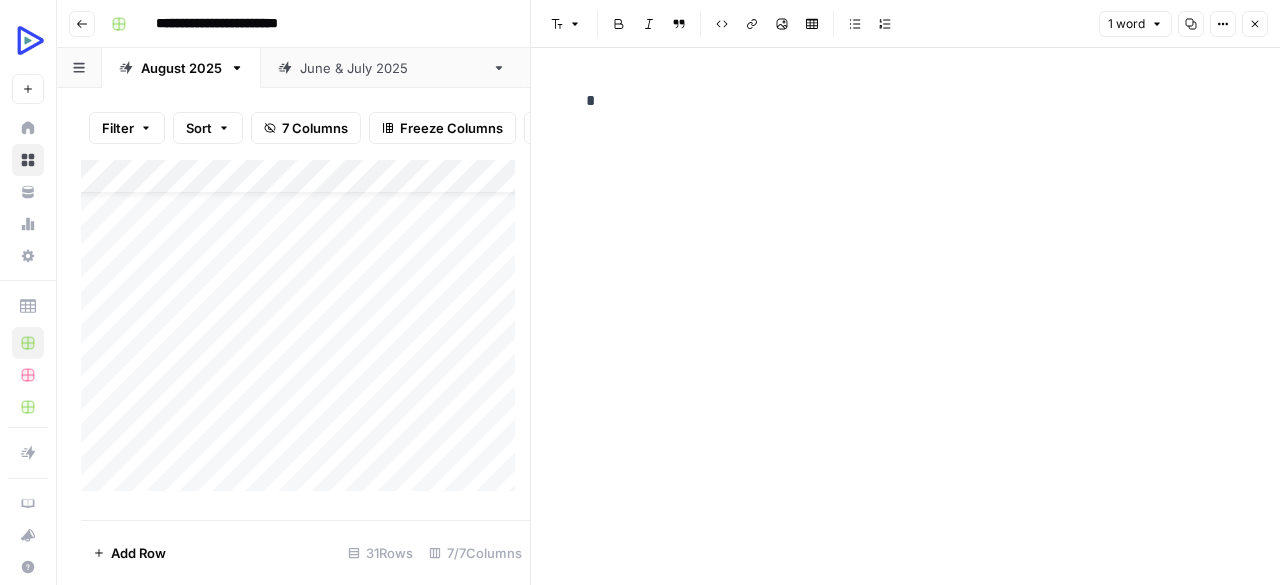 click on "*" at bounding box center (906, 316) 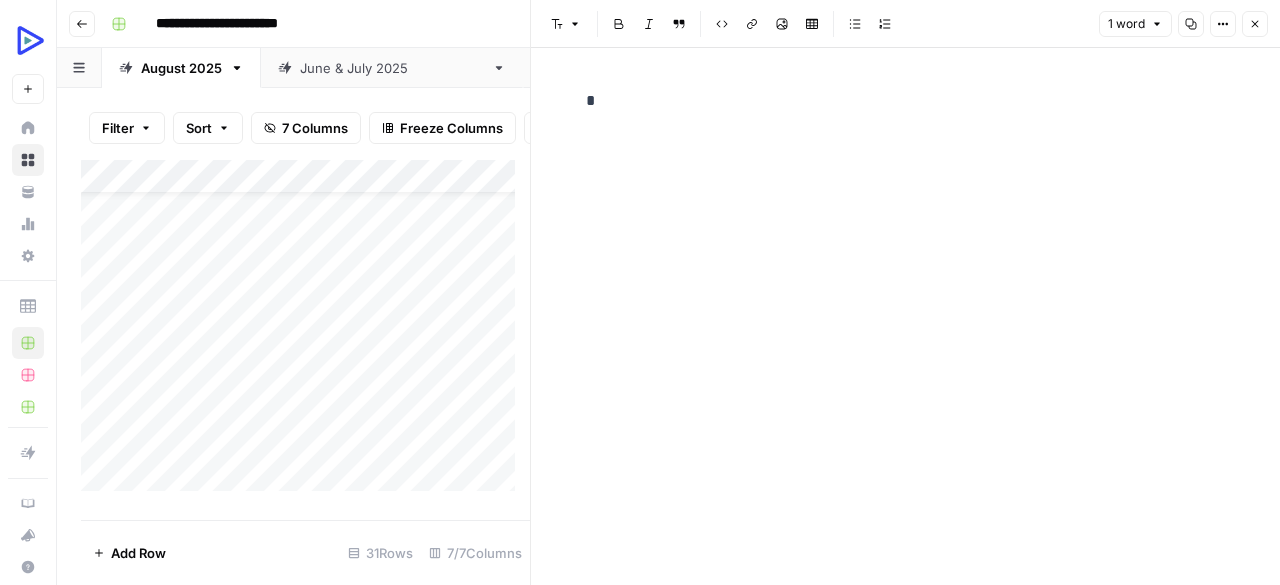click 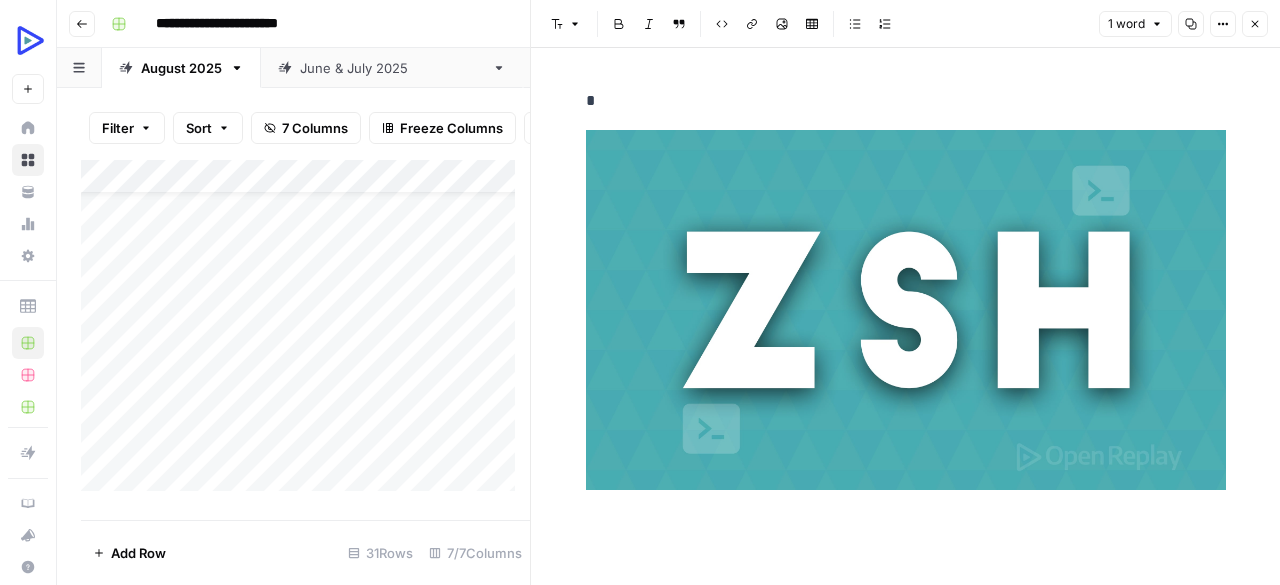 click on "Add Column" at bounding box center [305, 333] 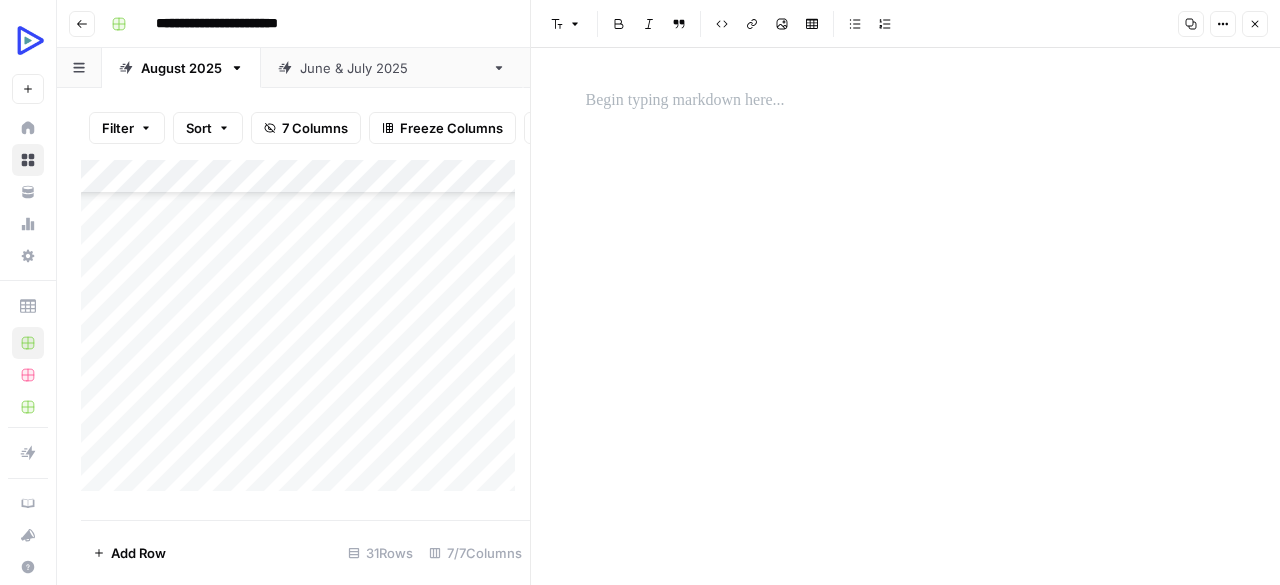 scroll, scrollTop: 135, scrollLeft: 0, axis: vertical 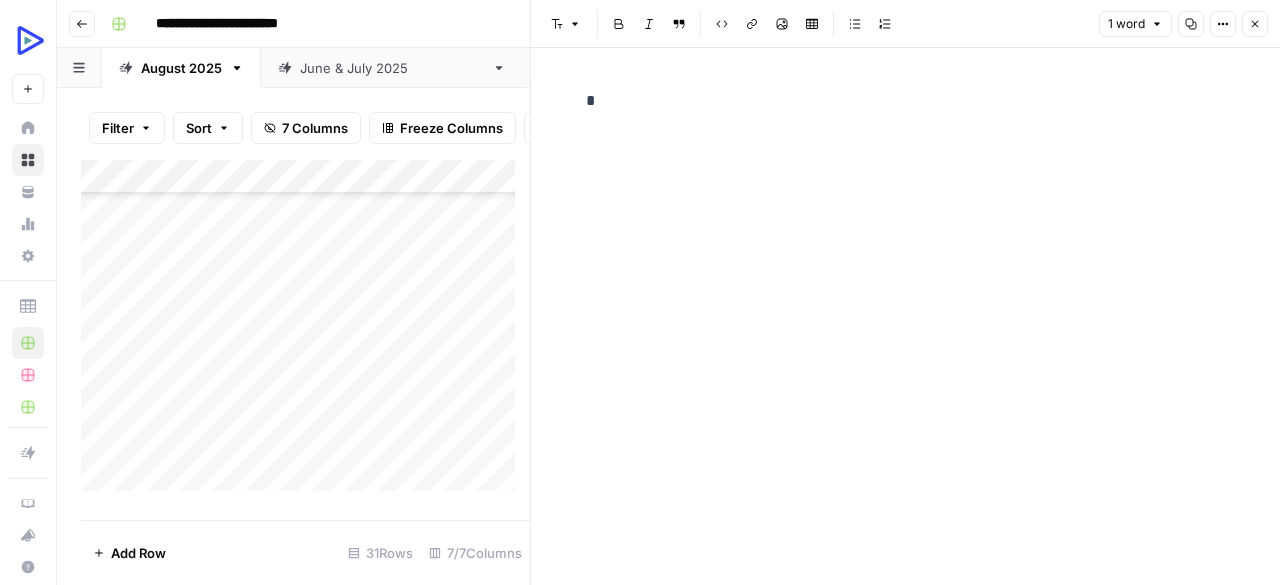 click on "*" at bounding box center [906, 316] 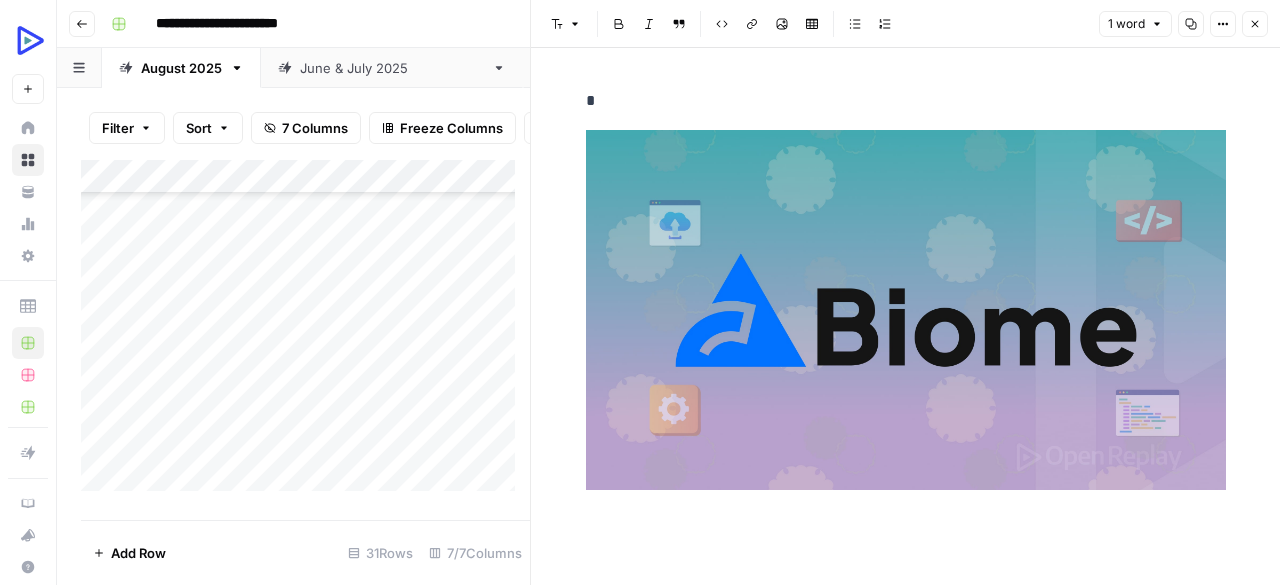 click on "Close" at bounding box center (1255, 24) 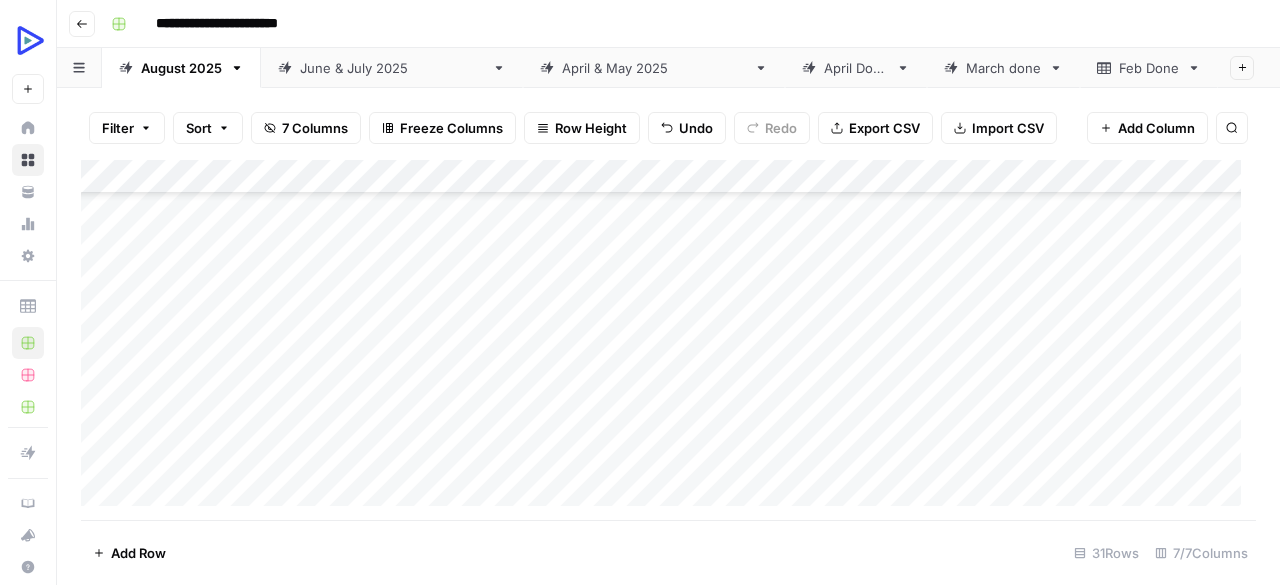 click on "Add Column" at bounding box center [668, 340] 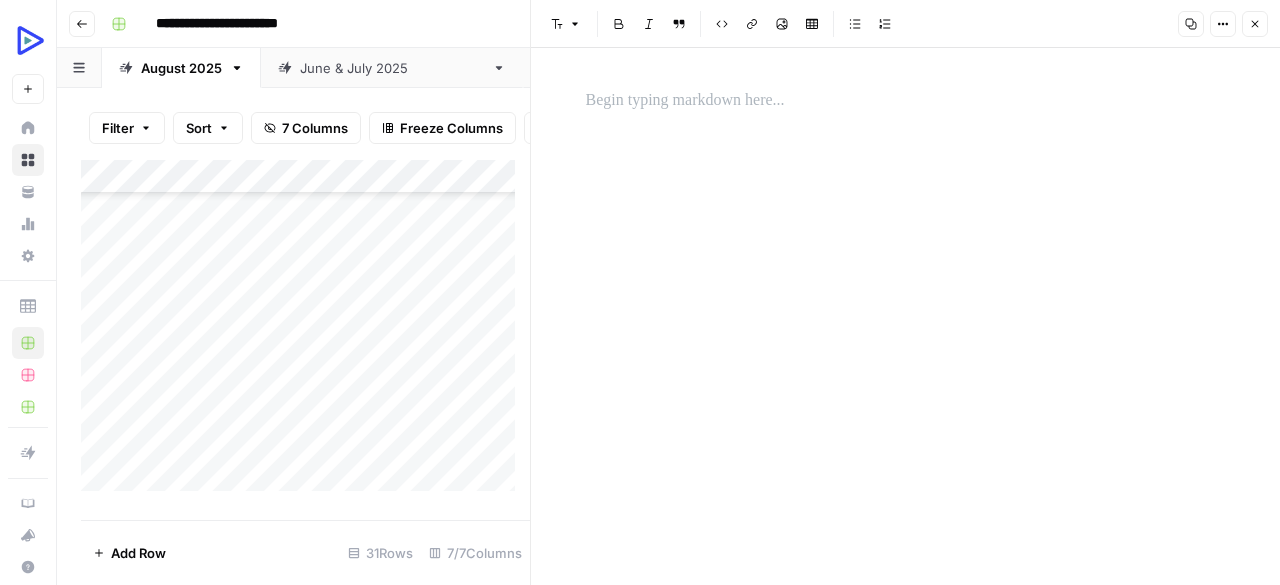 click at bounding box center [906, 101] 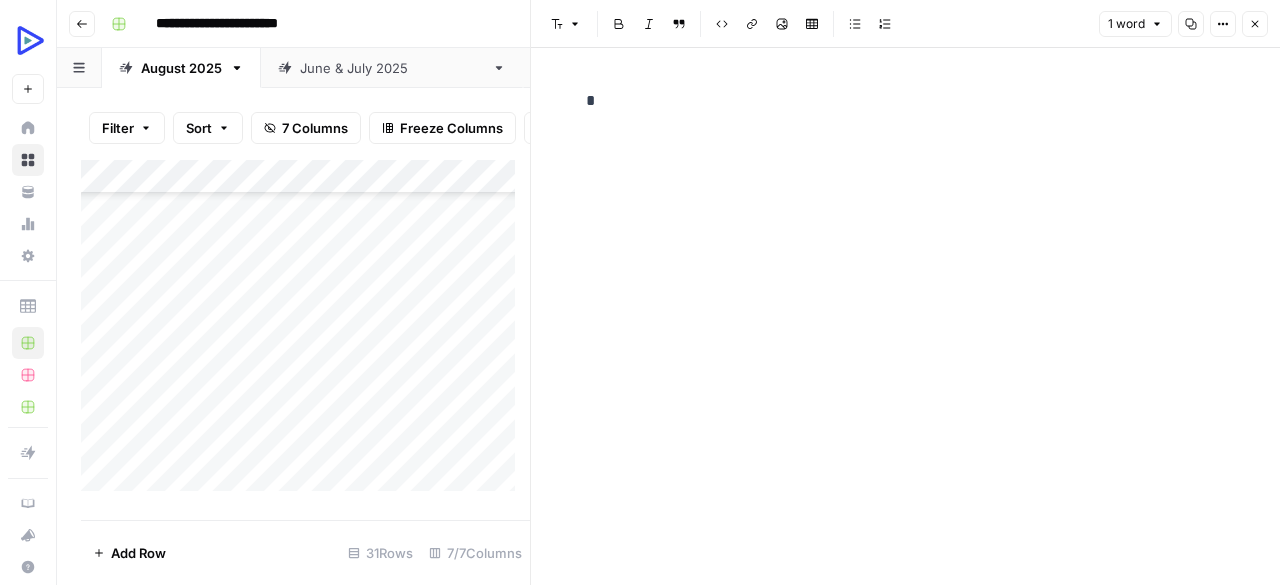 click on "*" at bounding box center [906, 316] 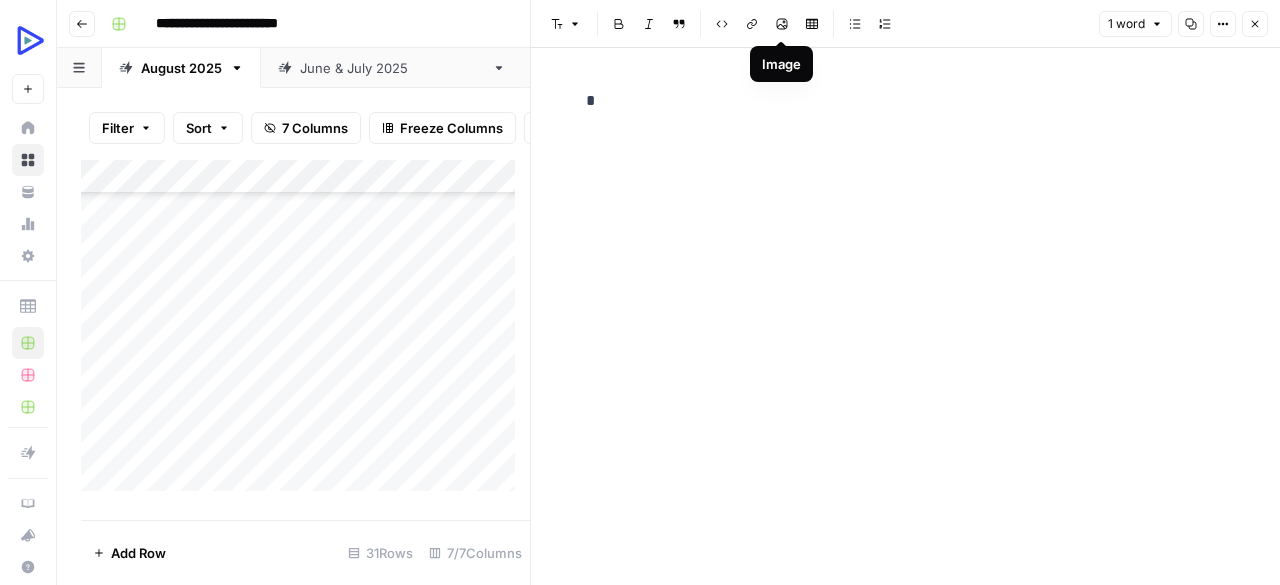 click 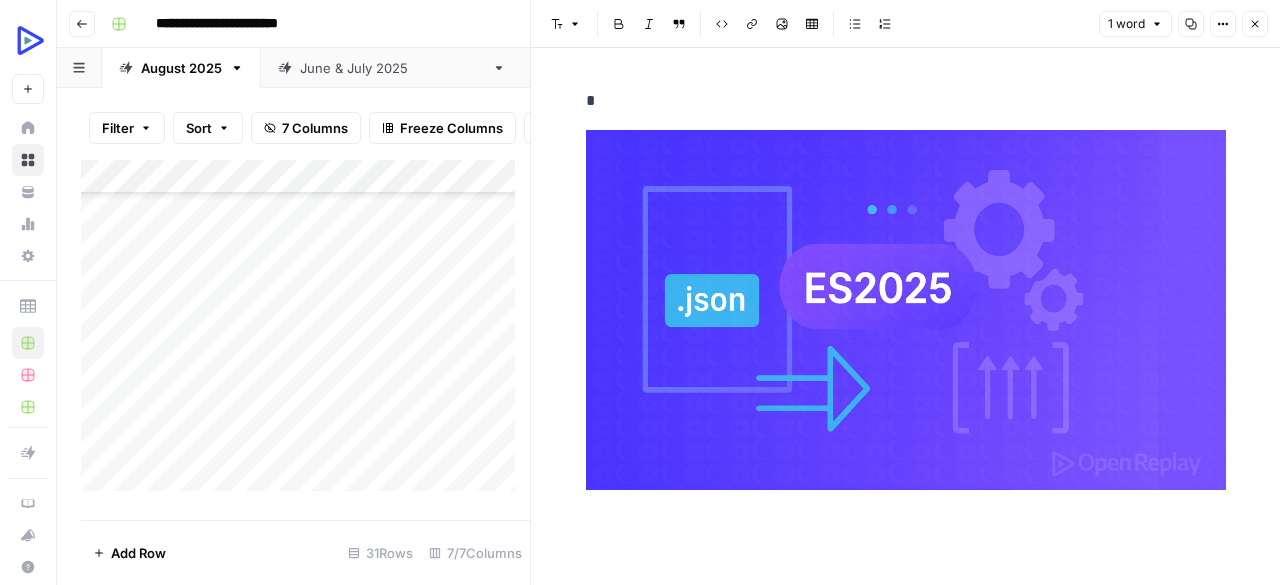 click on "Add Column" at bounding box center (305, 333) 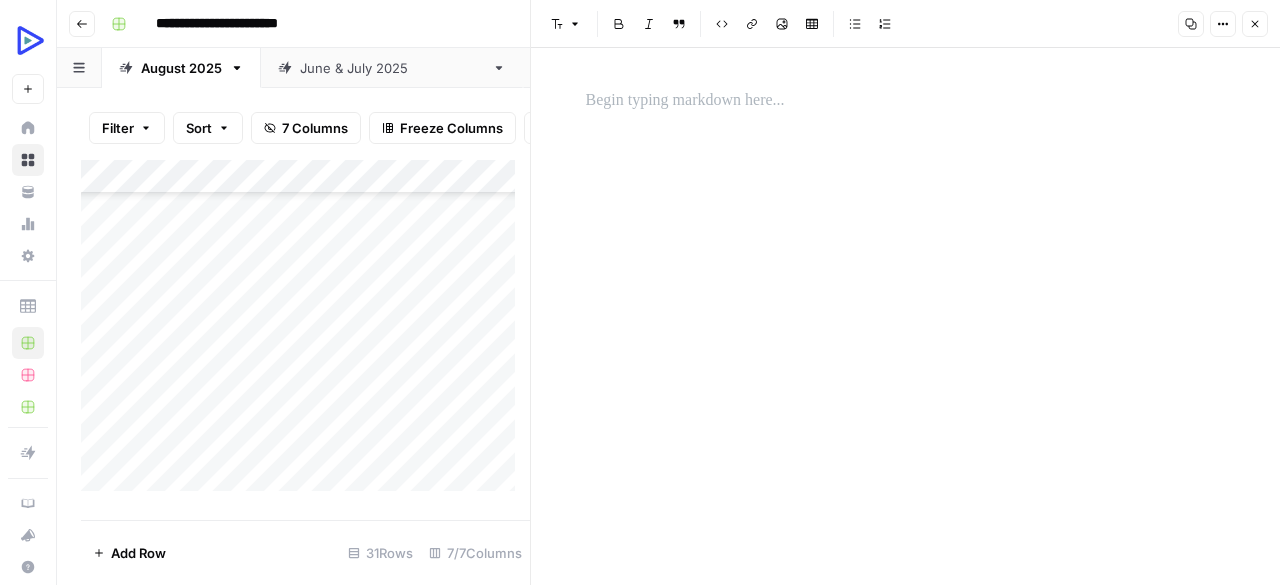 click at bounding box center [906, 101] 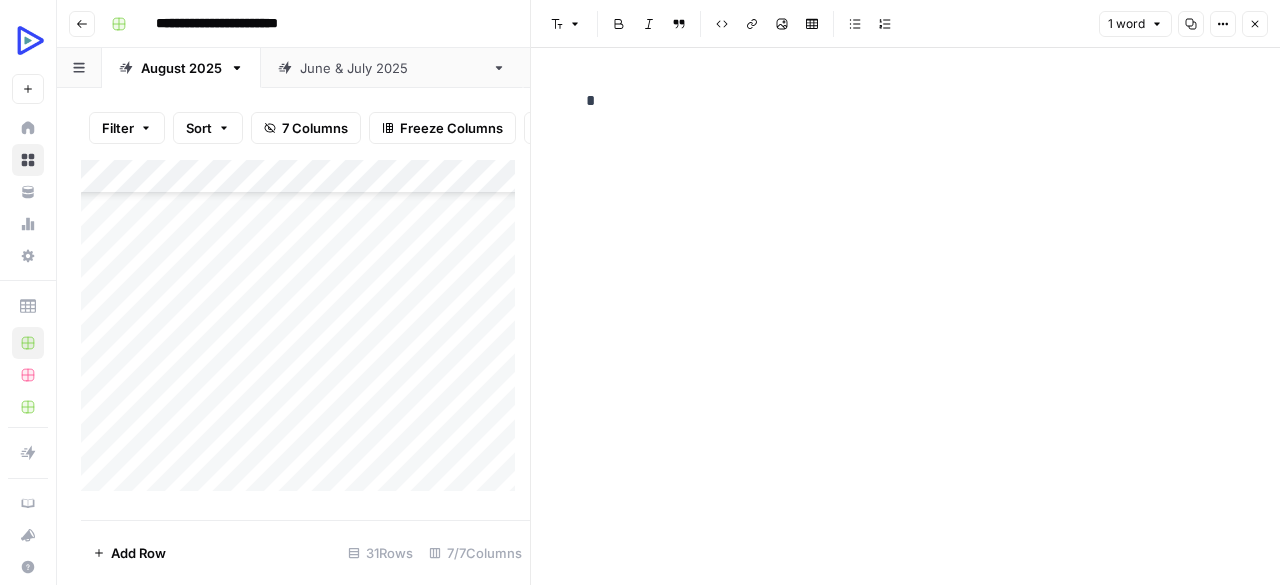 click on "*" at bounding box center (906, 316) 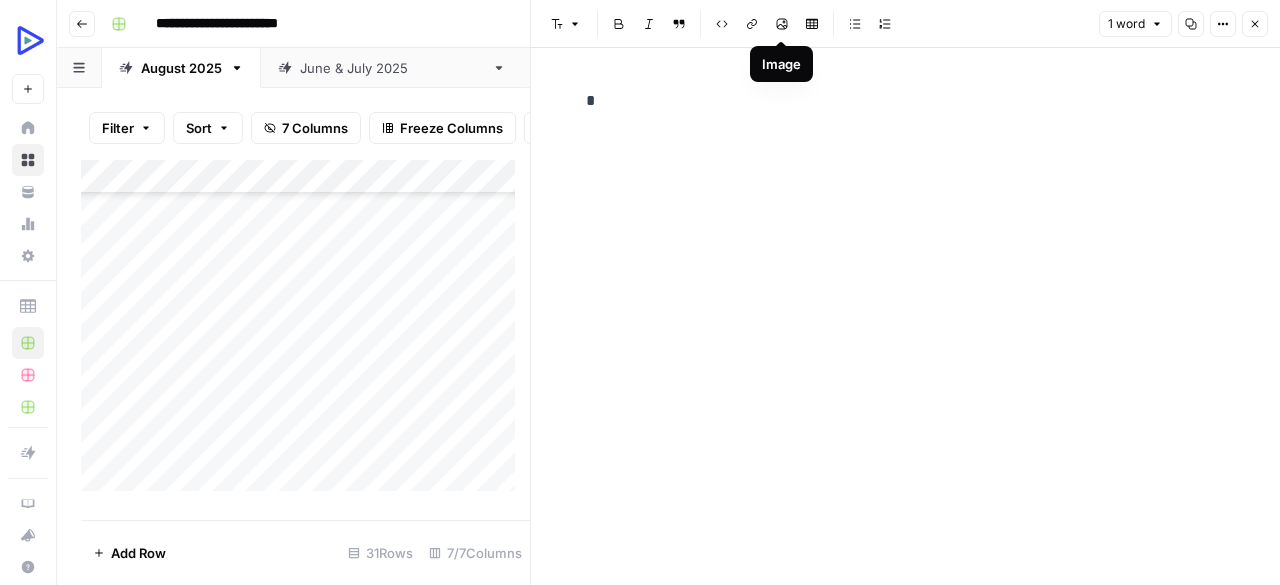 click 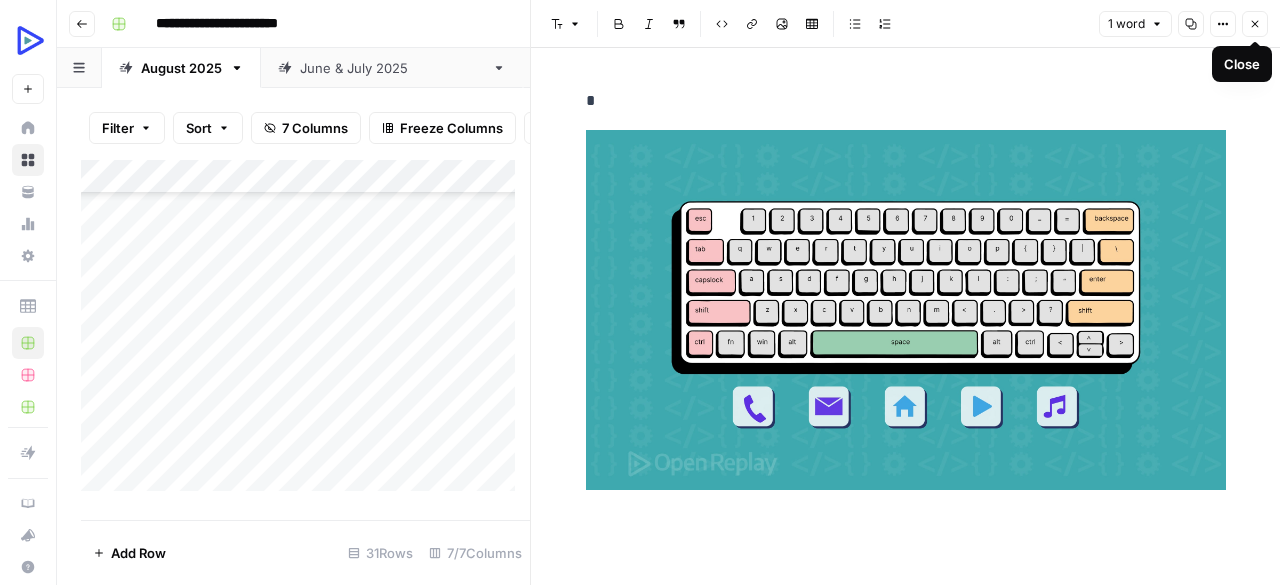 click 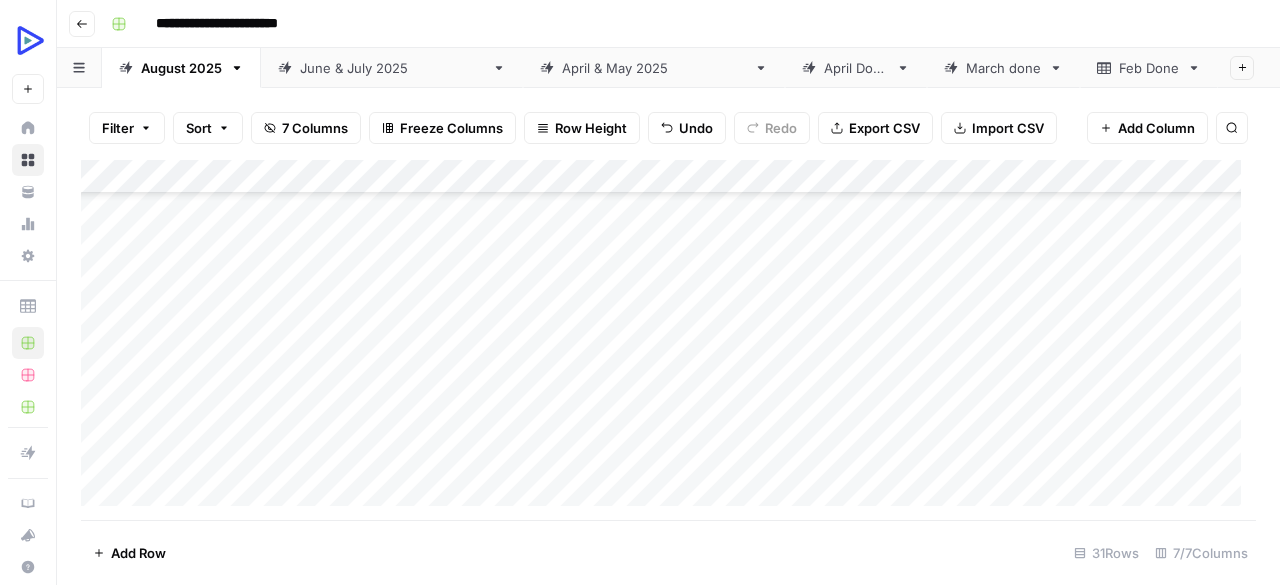 scroll, scrollTop: 196, scrollLeft: 0, axis: vertical 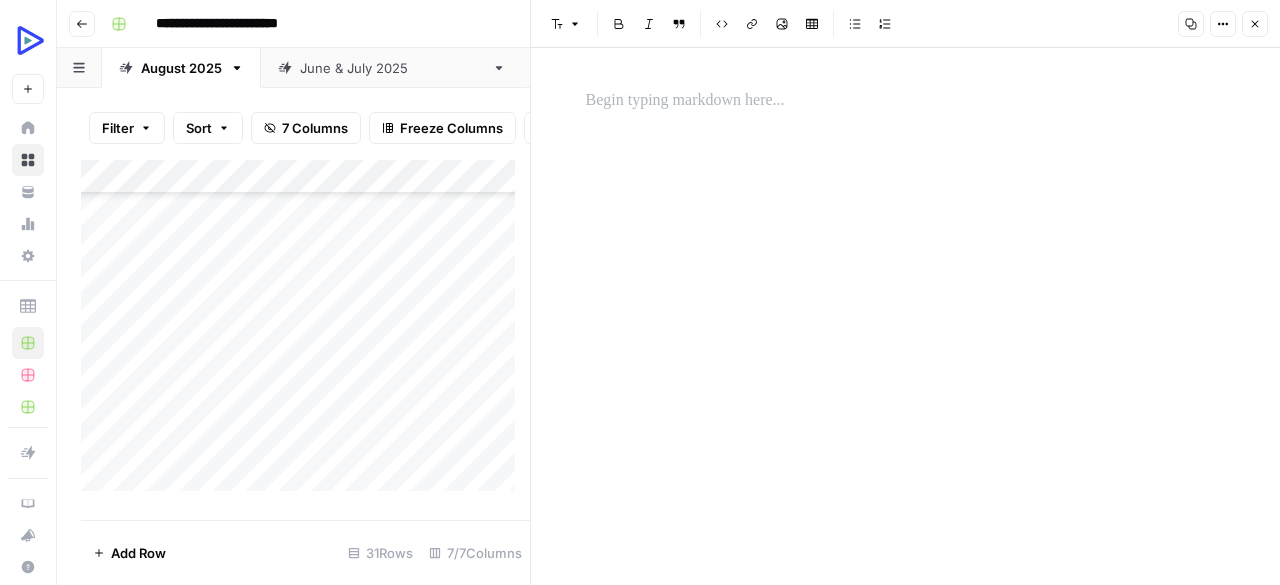 click at bounding box center [906, 101] 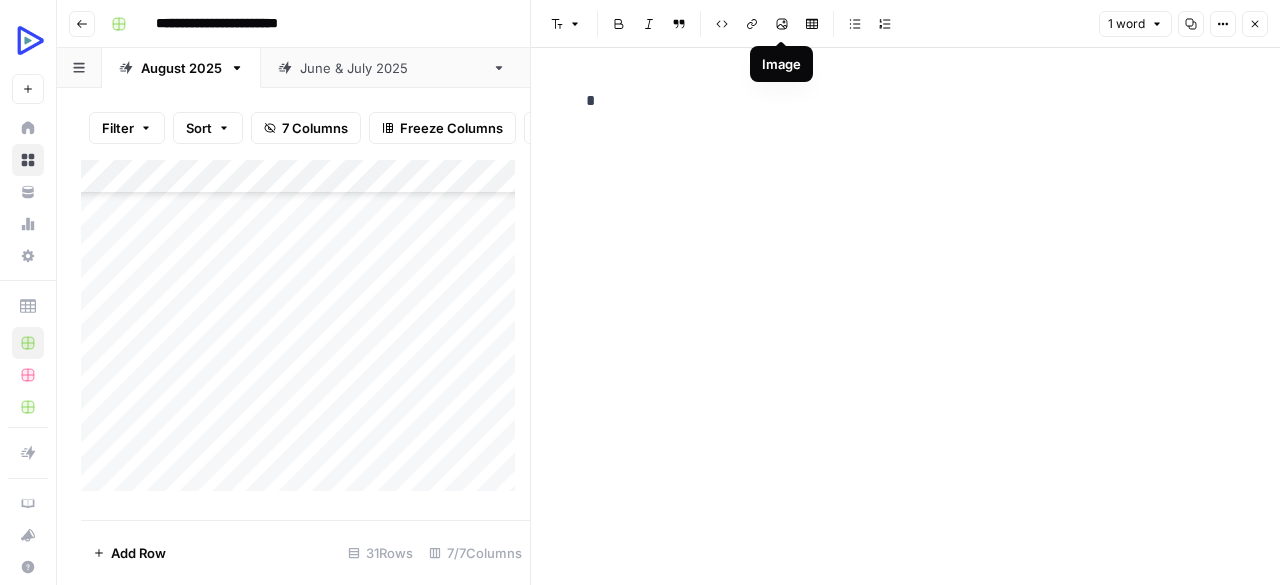click 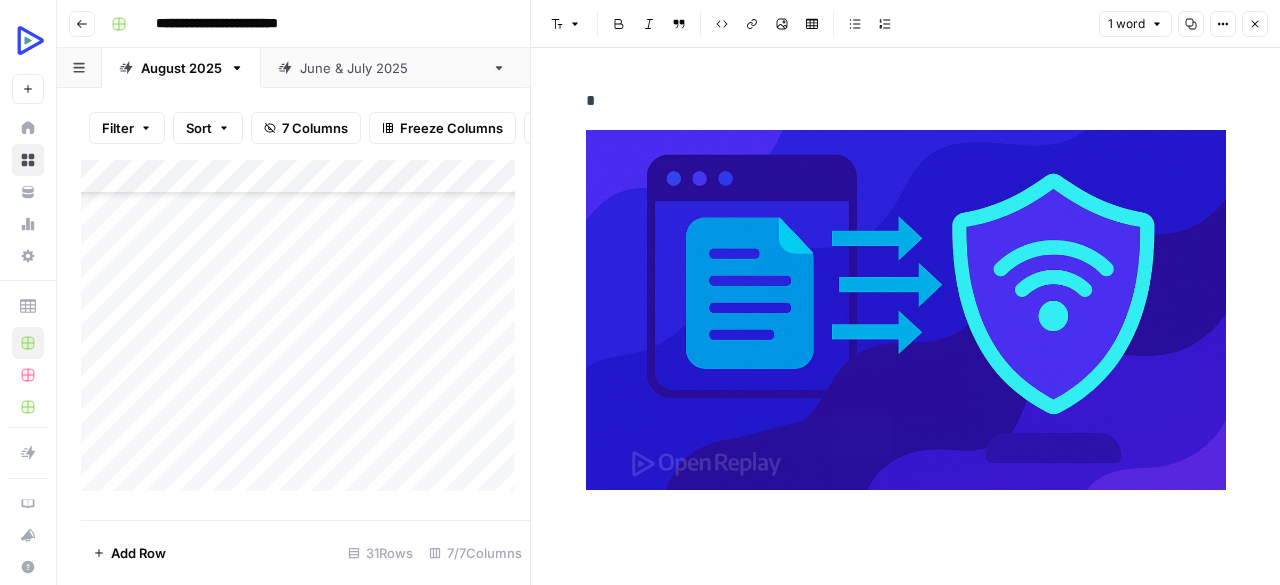 click on "*" at bounding box center (906, 310) 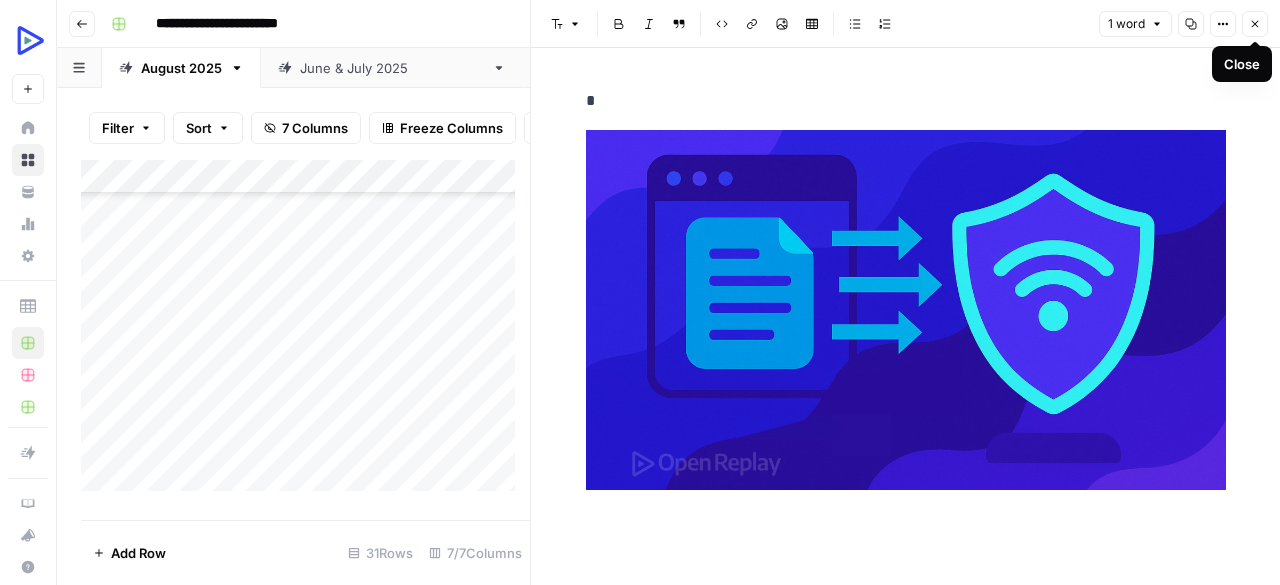 click 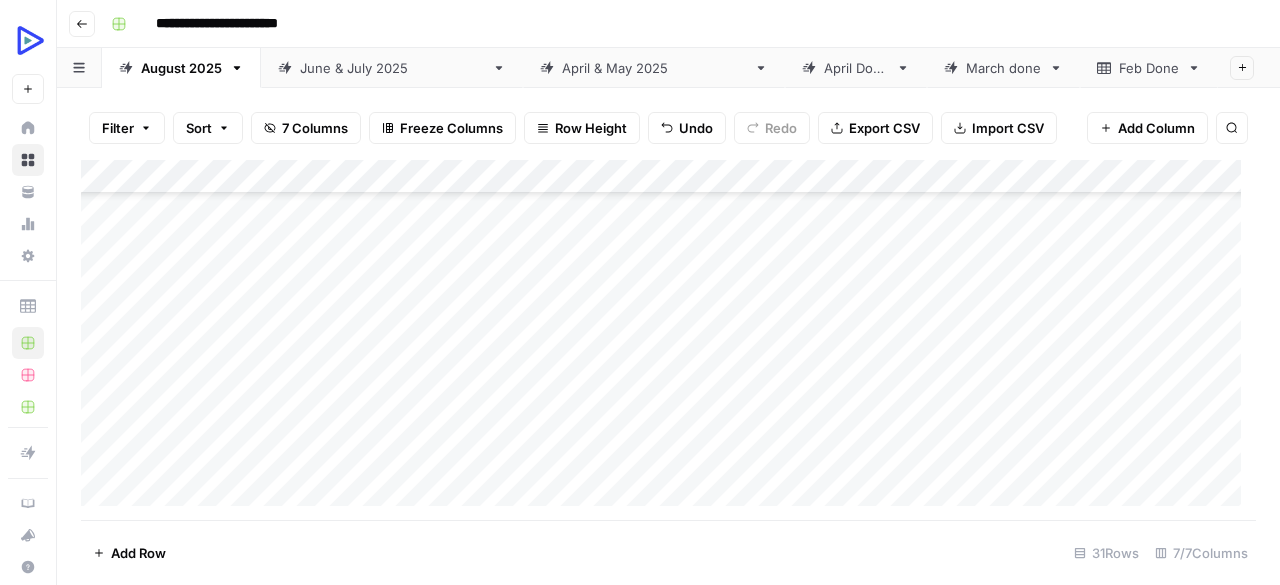 scroll, scrollTop: 249, scrollLeft: 0, axis: vertical 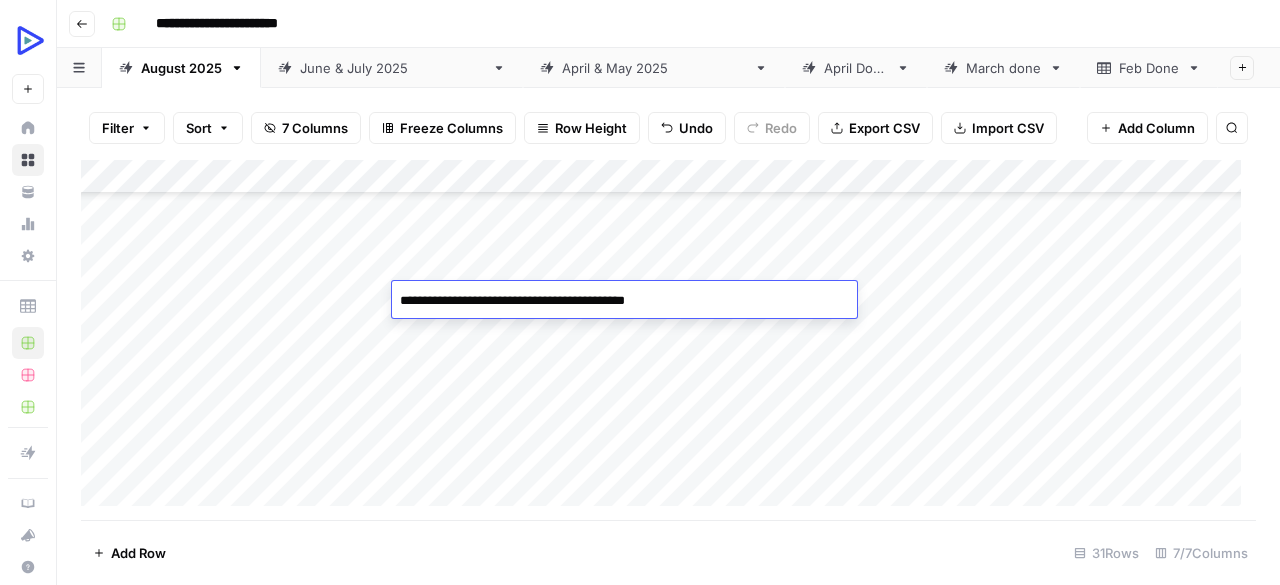 click on "**********" at bounding box center (624, 301) 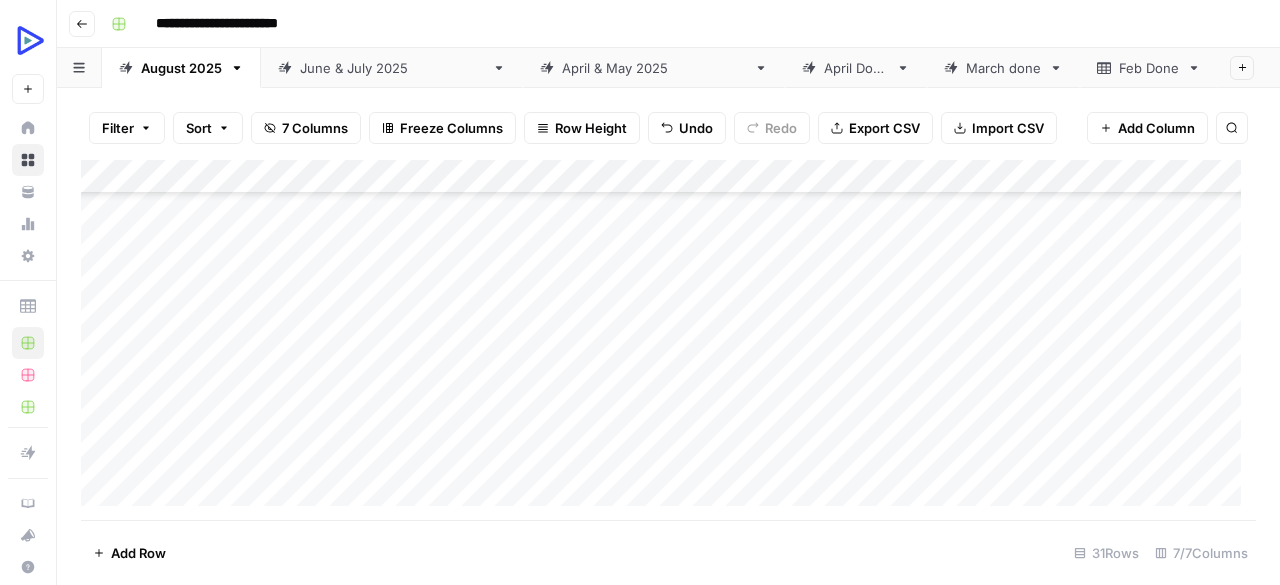 click on "Add Column" at bounding box center [668, 340] 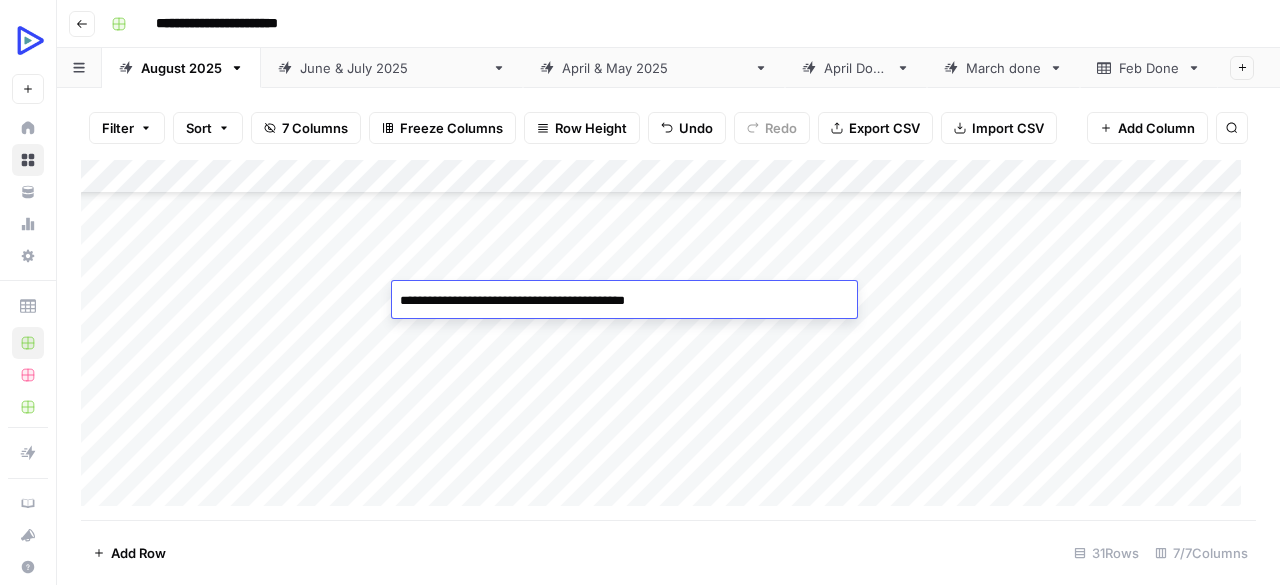 scroll, scrollTop: 139, scrollLeft: 0, axis: vertical 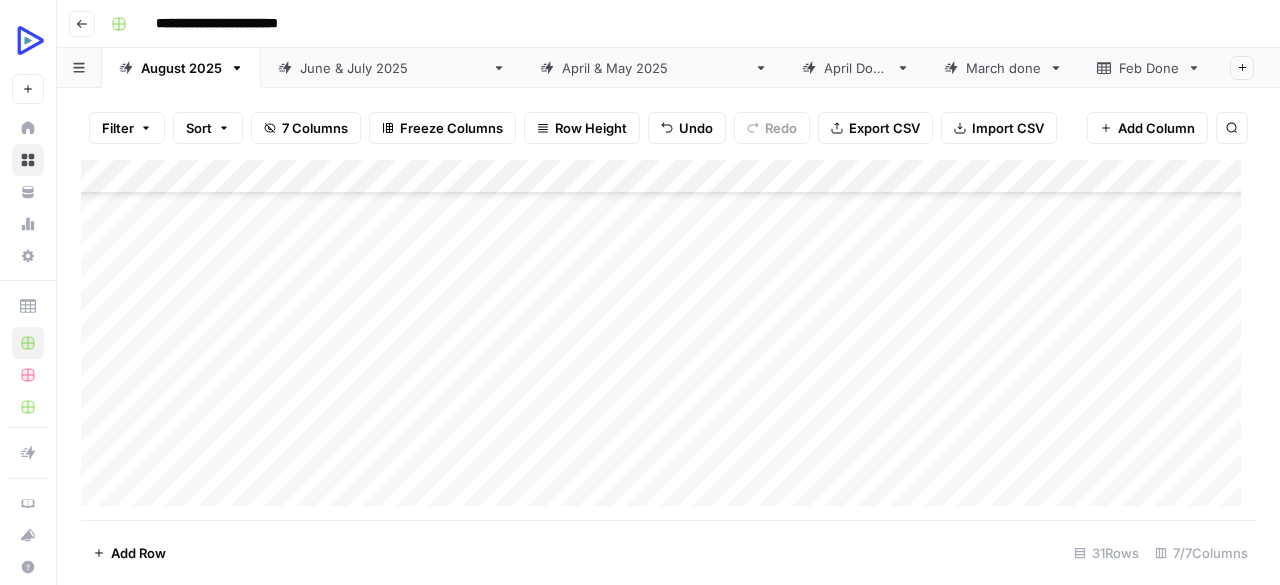 click on "Add Column" at bounding box center (668, 340) 